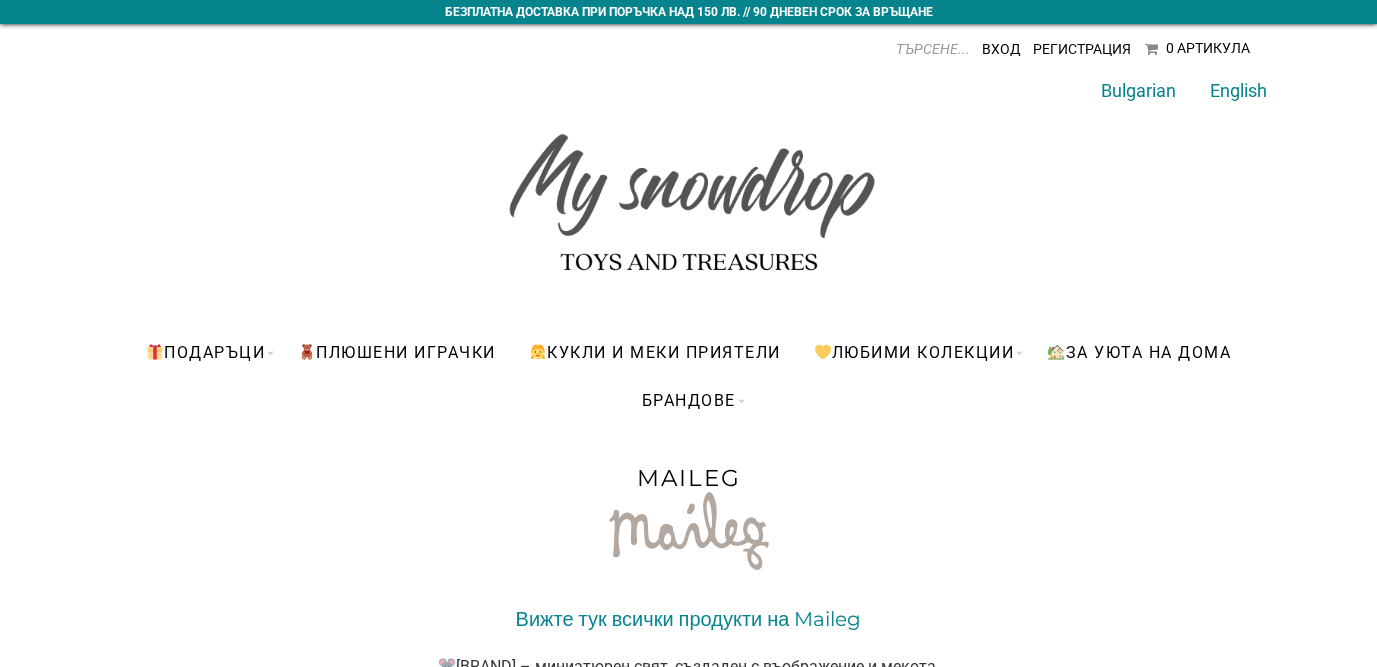 scroll, scrollTop: 0, scrollLeft: 0, axis: both 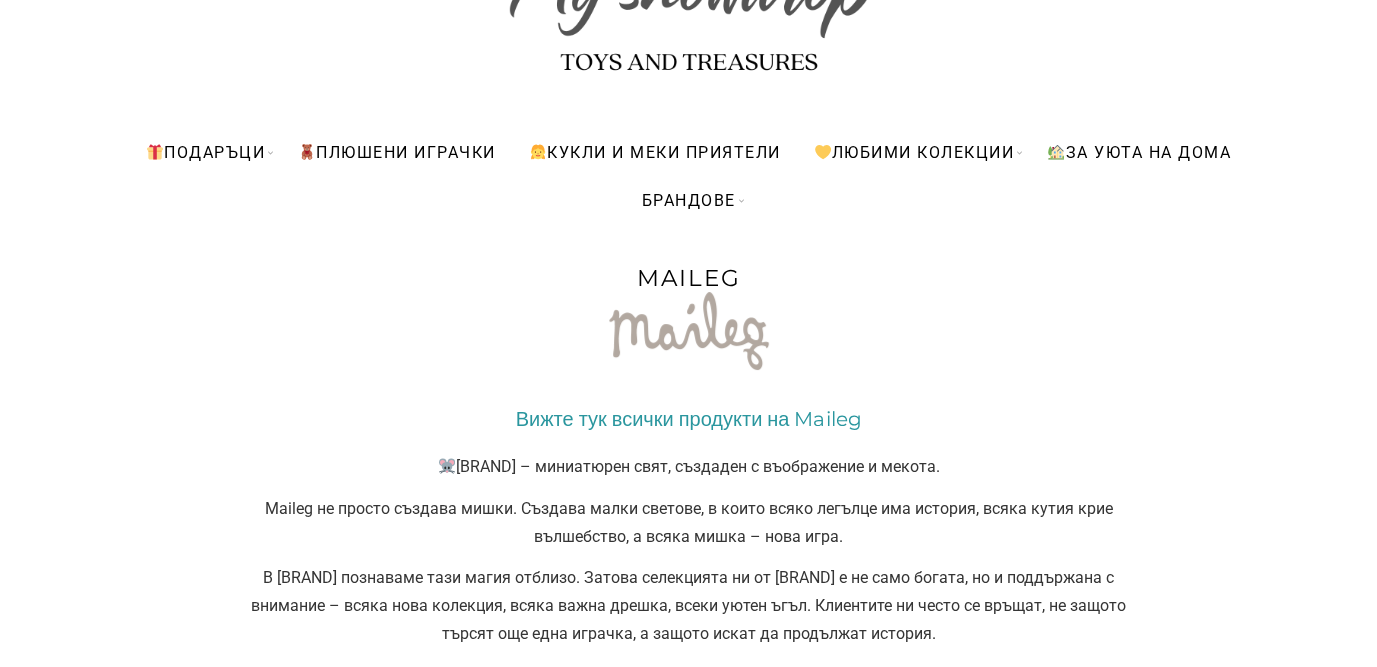 click on "Вижте тук всички продукти на Maileg" at bounding box center (689, 419) 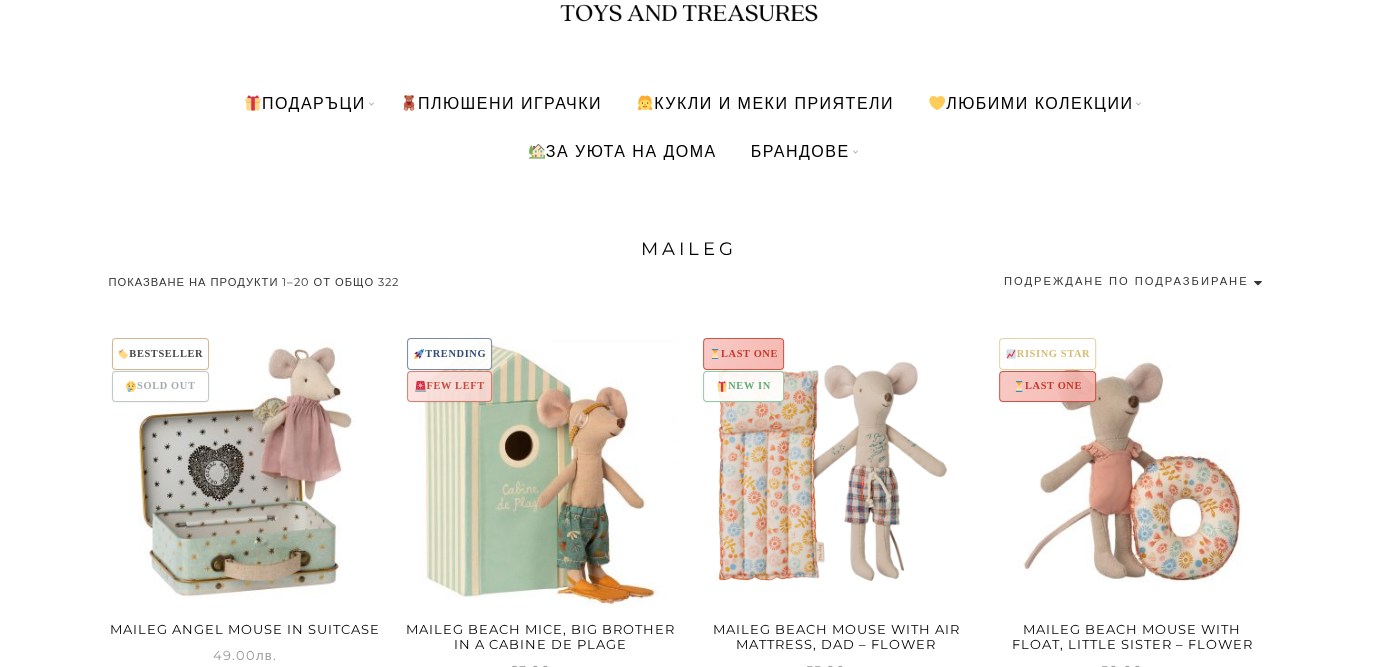 scroll, scrollTop: 300, scrollLeft: 0, axis: vertical 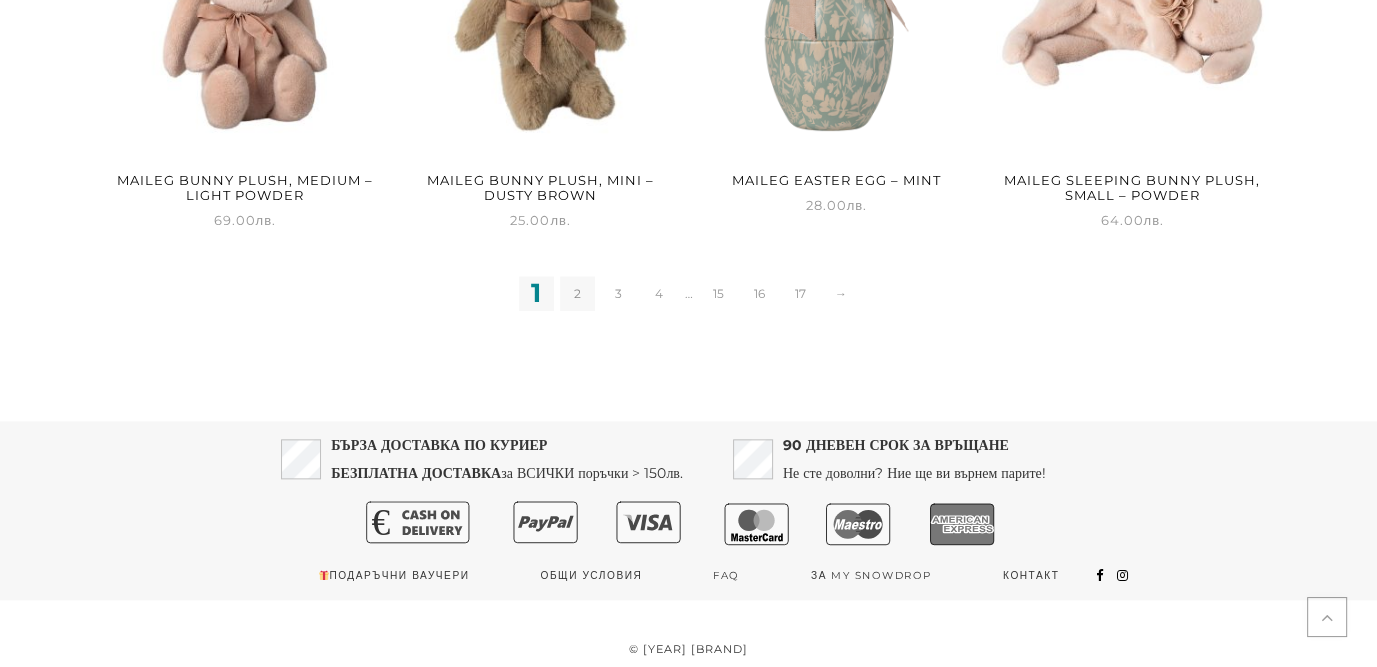 click on "2" at bounding box center (577, 293) 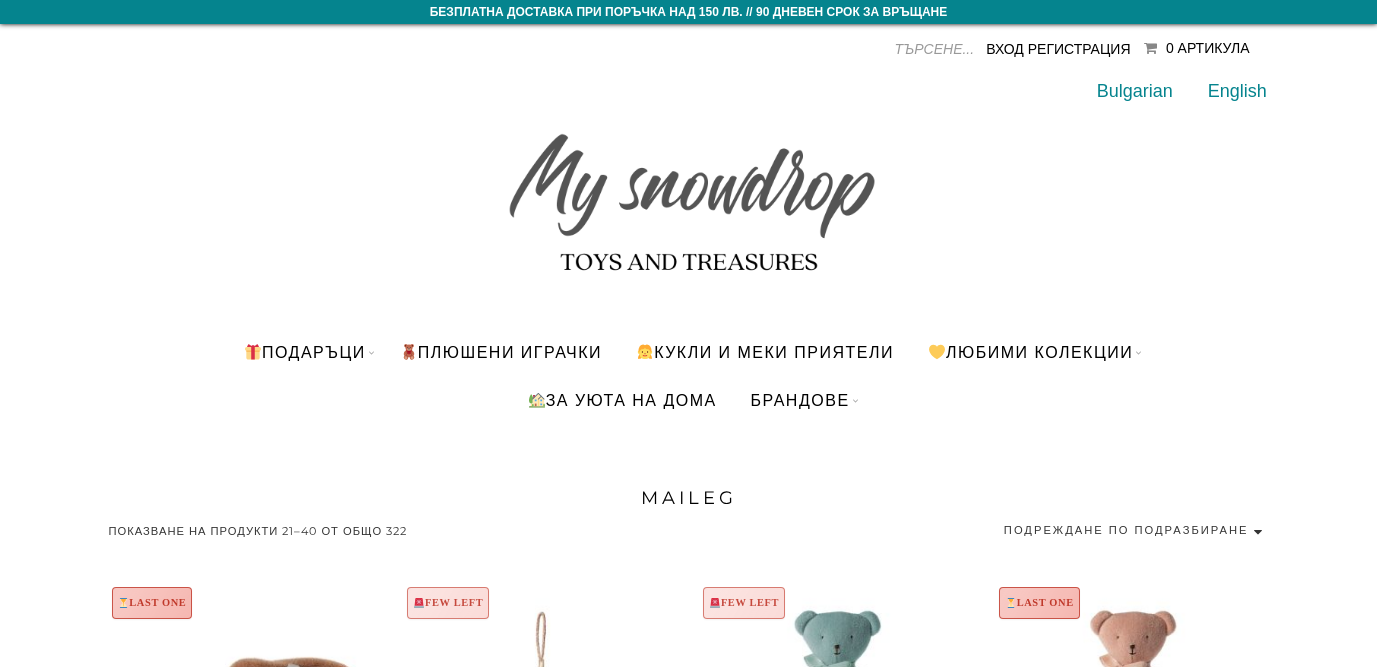 scroll, scrollTop: 0, scrollLeft: 0, axis: both 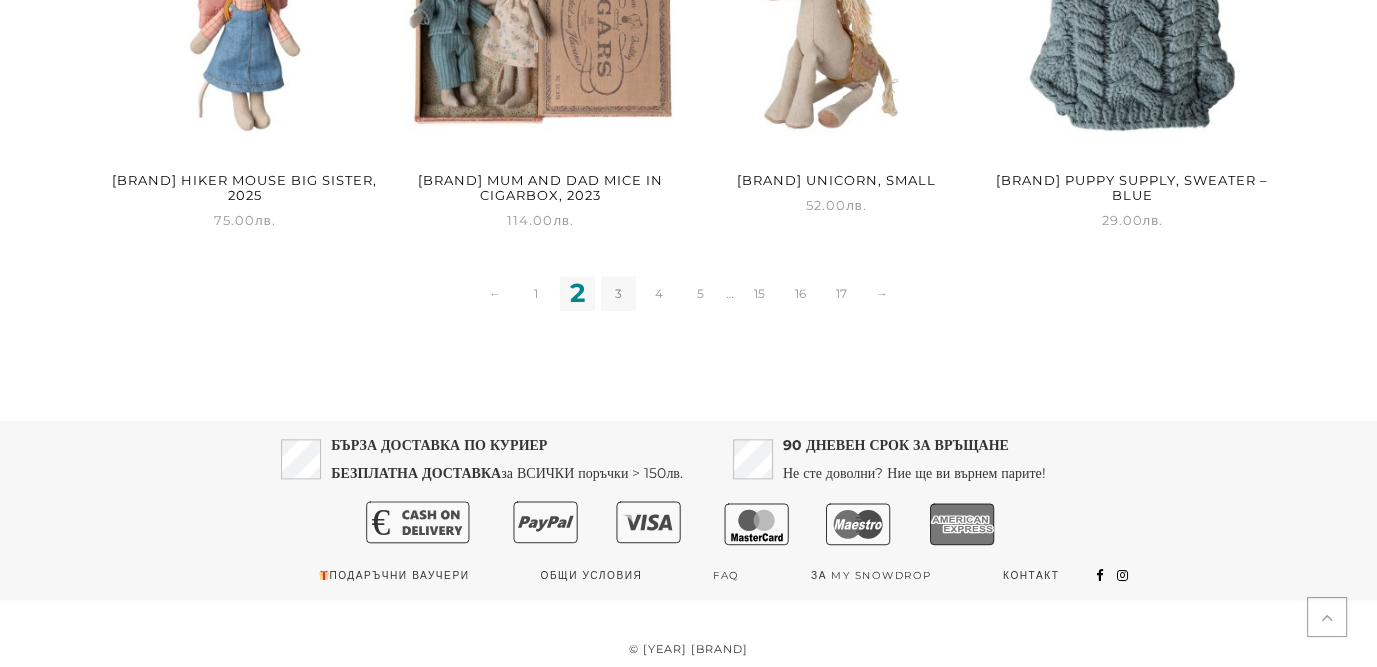 click on "3" at bounding box center [618, 293] 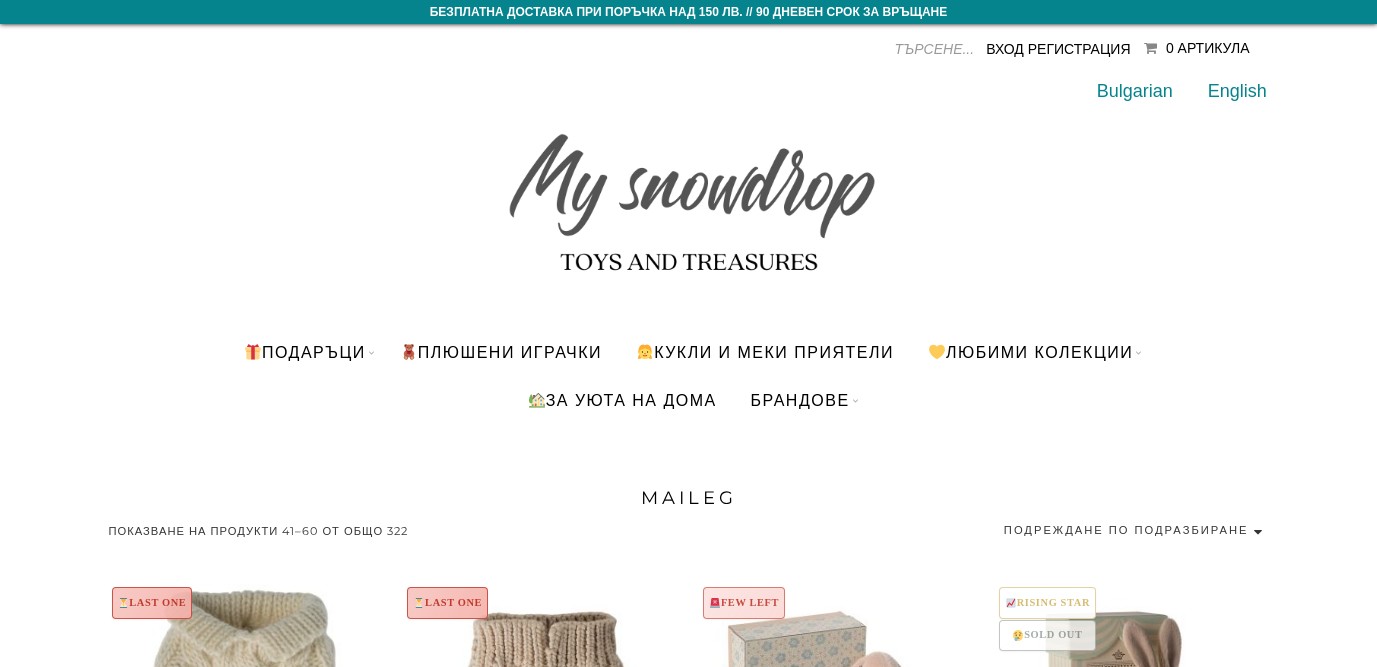 scroll, scrollTop: 0, scrollLeft: 0, axis: both 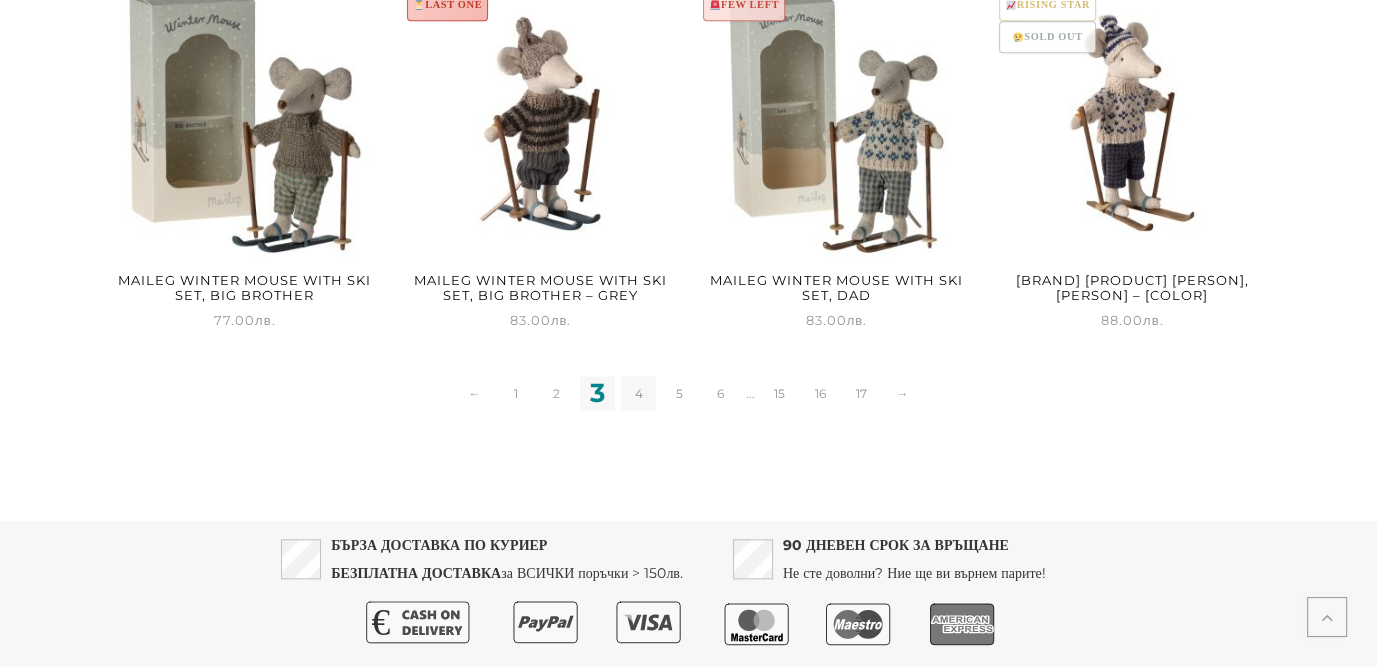 click on "4" at bounding box center [638, 393] 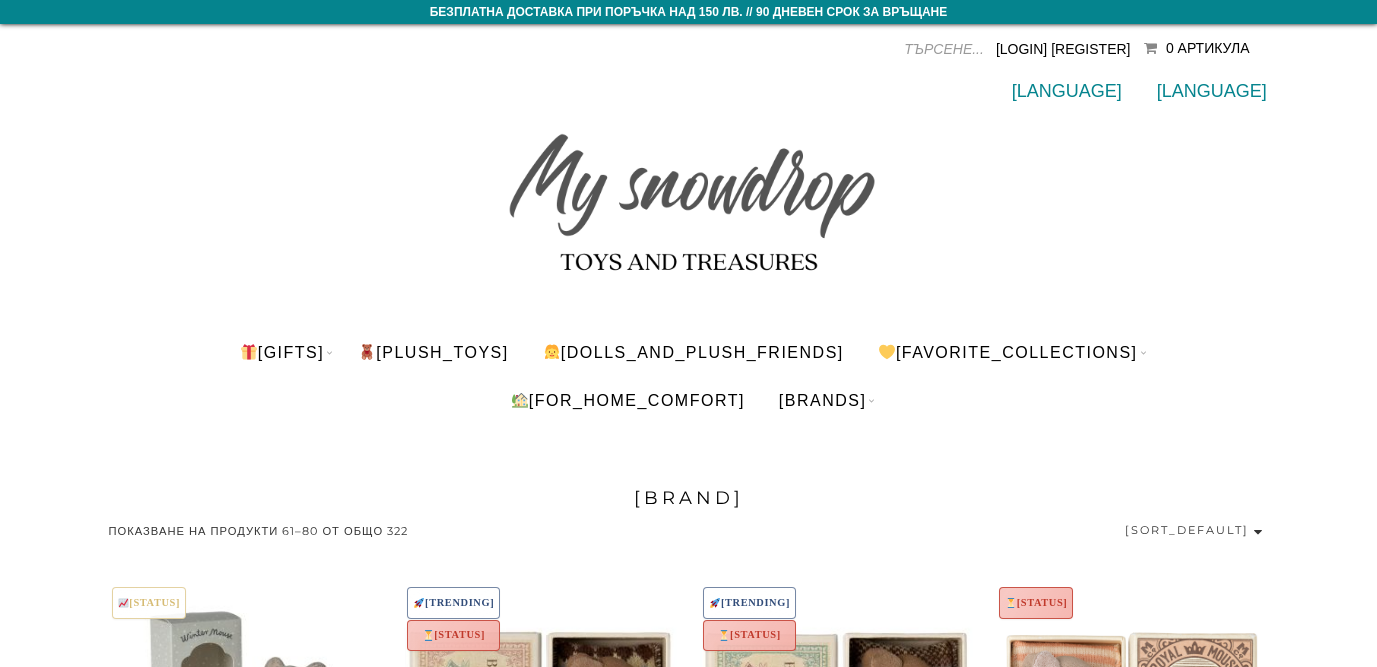 scroll, scrollTop: 300, scrollLeft: 0, axis: vertical 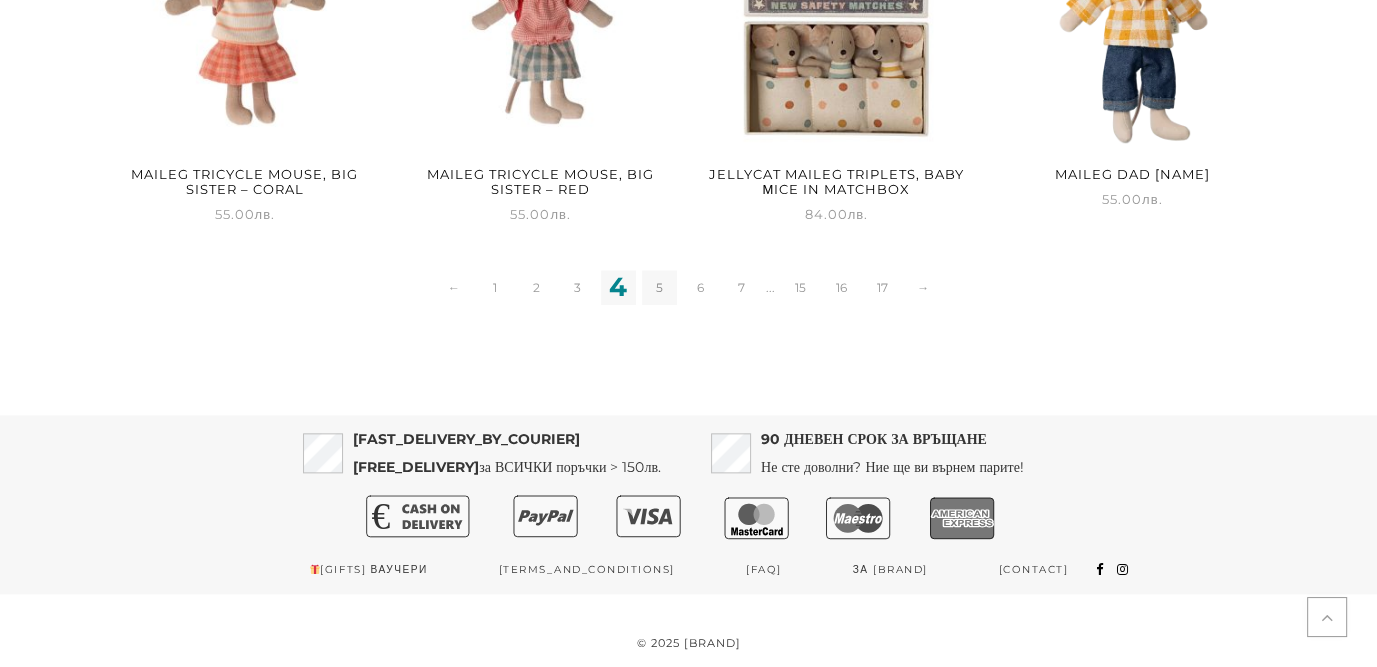 click on "5" at bounding box center [659, 287] 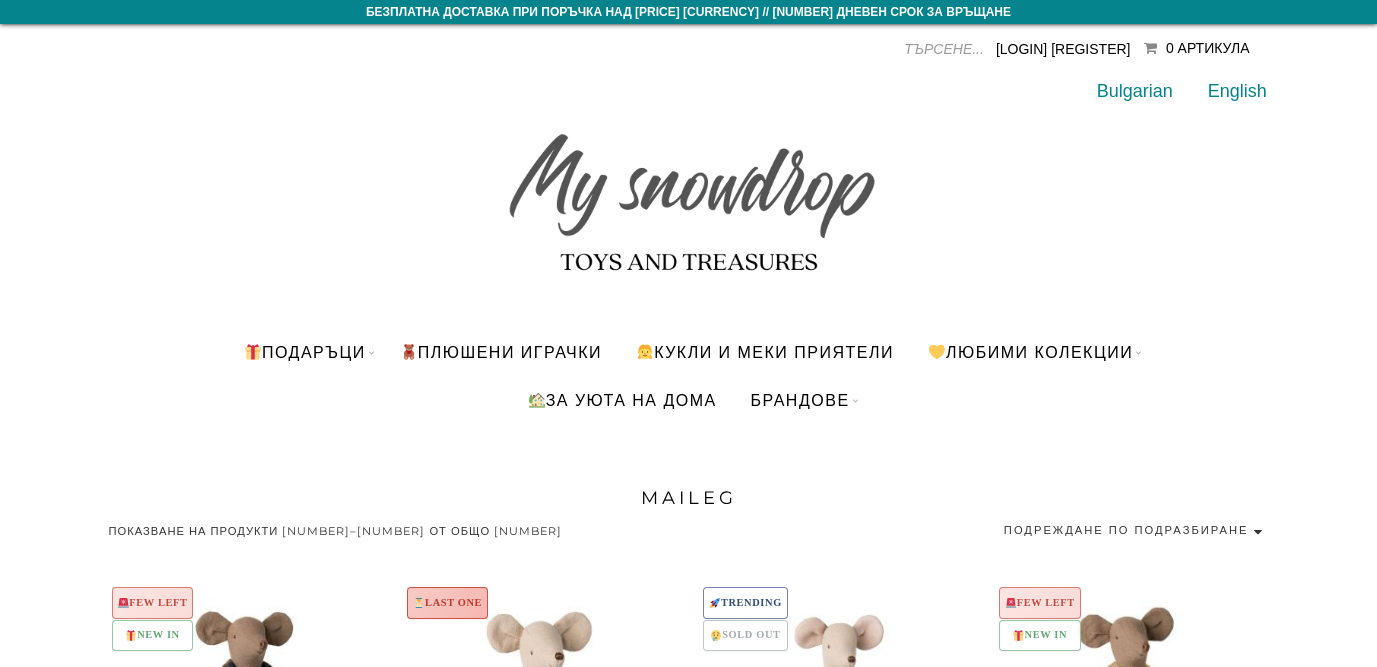 scroll, scrollTop: 0, scrollLeft: 0, axis: both 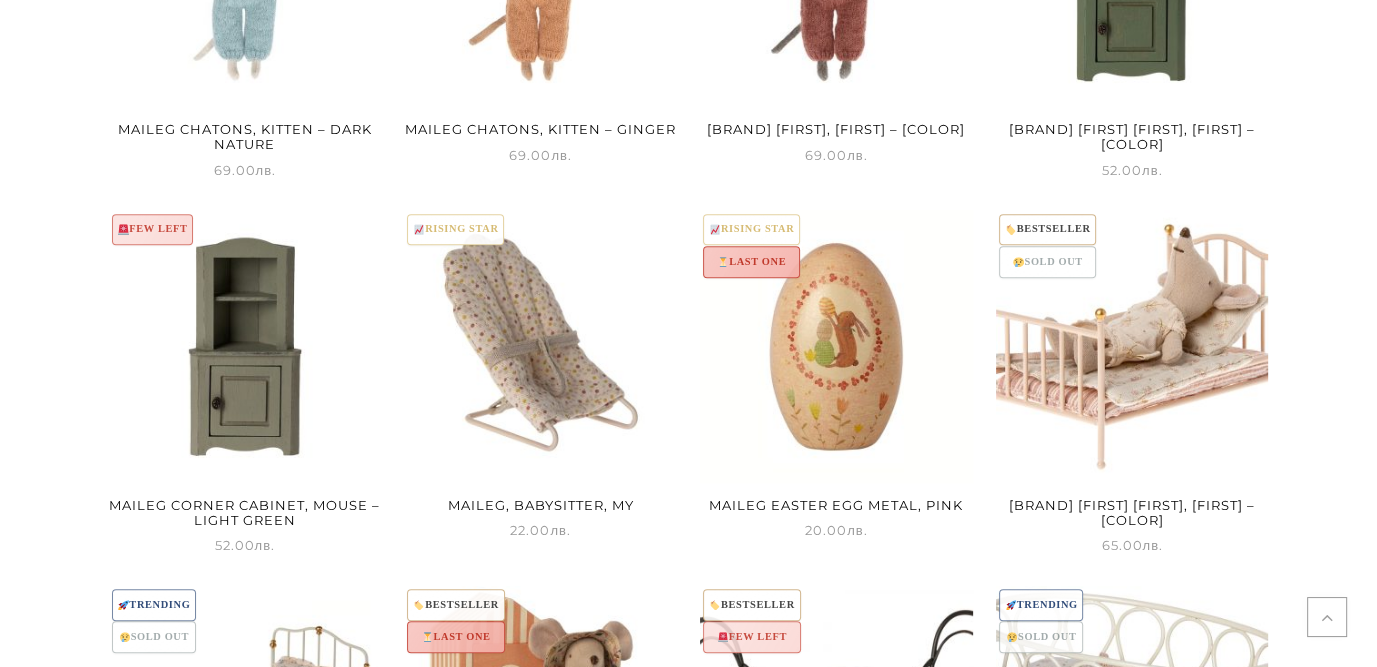 click at bounding box center (1132, 346) 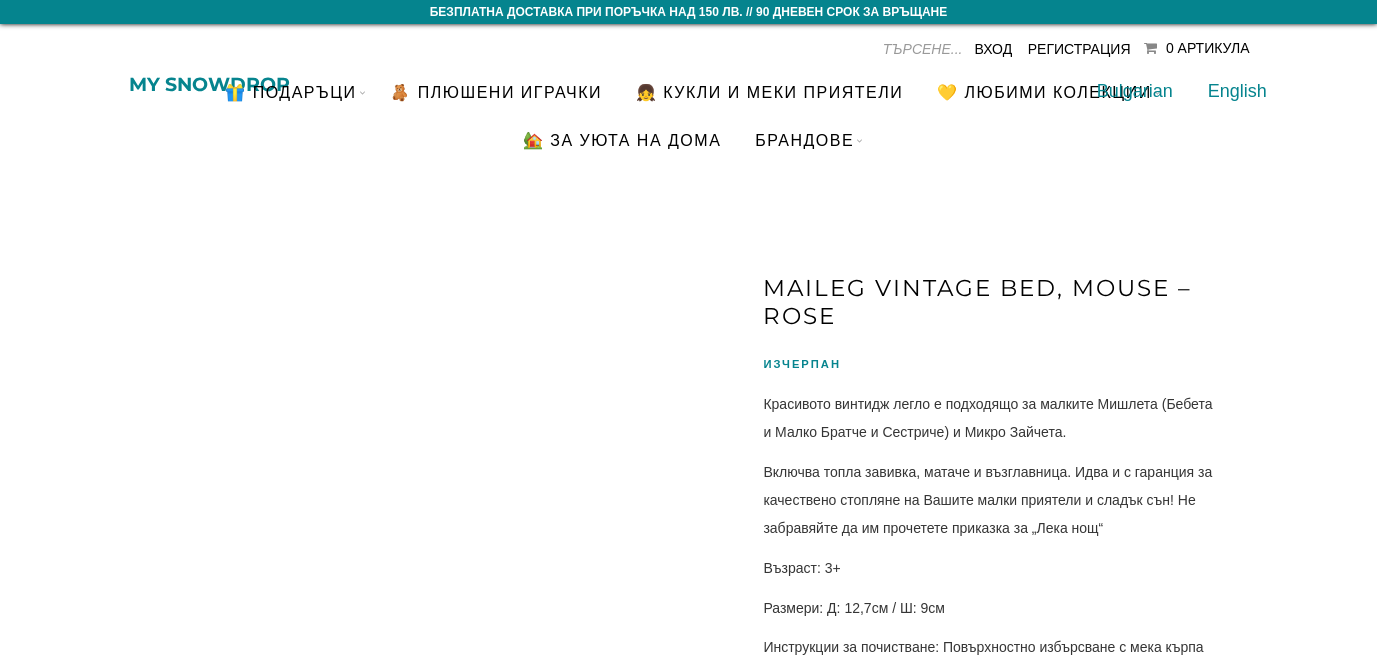 scroll, scrollTop: 0, scrollLeft: 0, axis: both 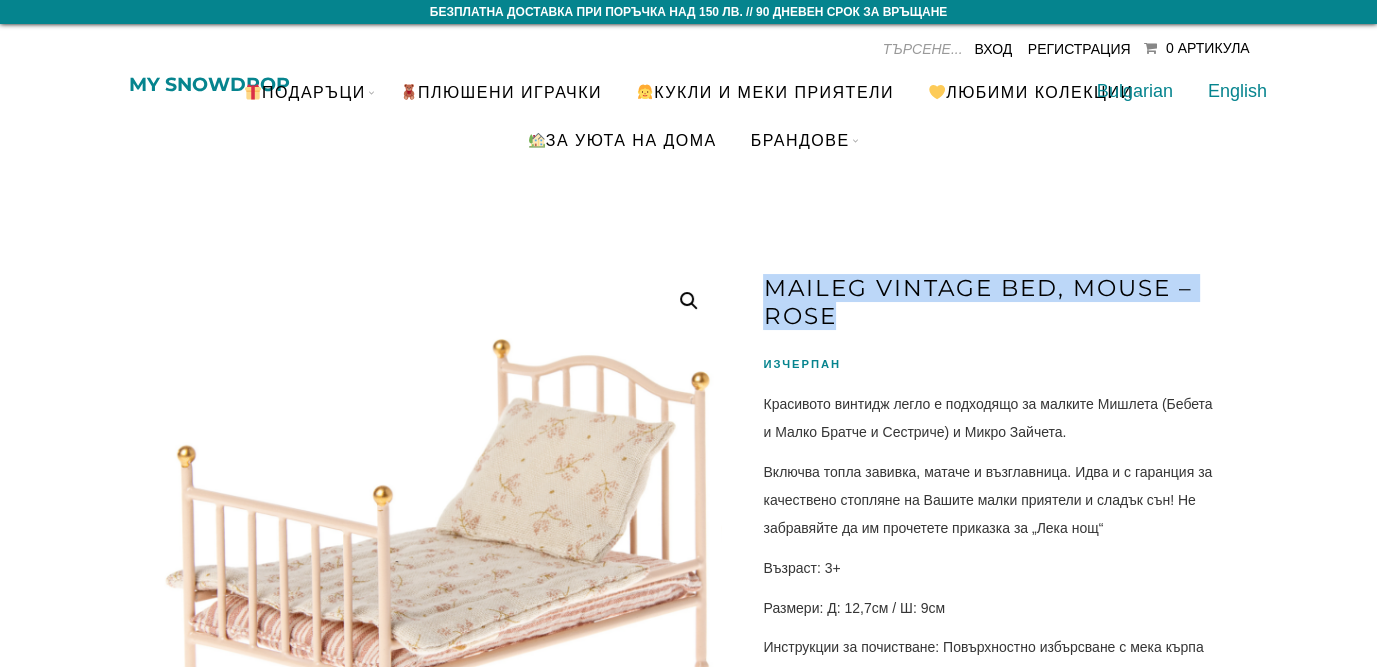 drag, startPoint x: 864, startPoint y: 313, endPoint x: 771, endPoint y: 284, distance: 97.41663 